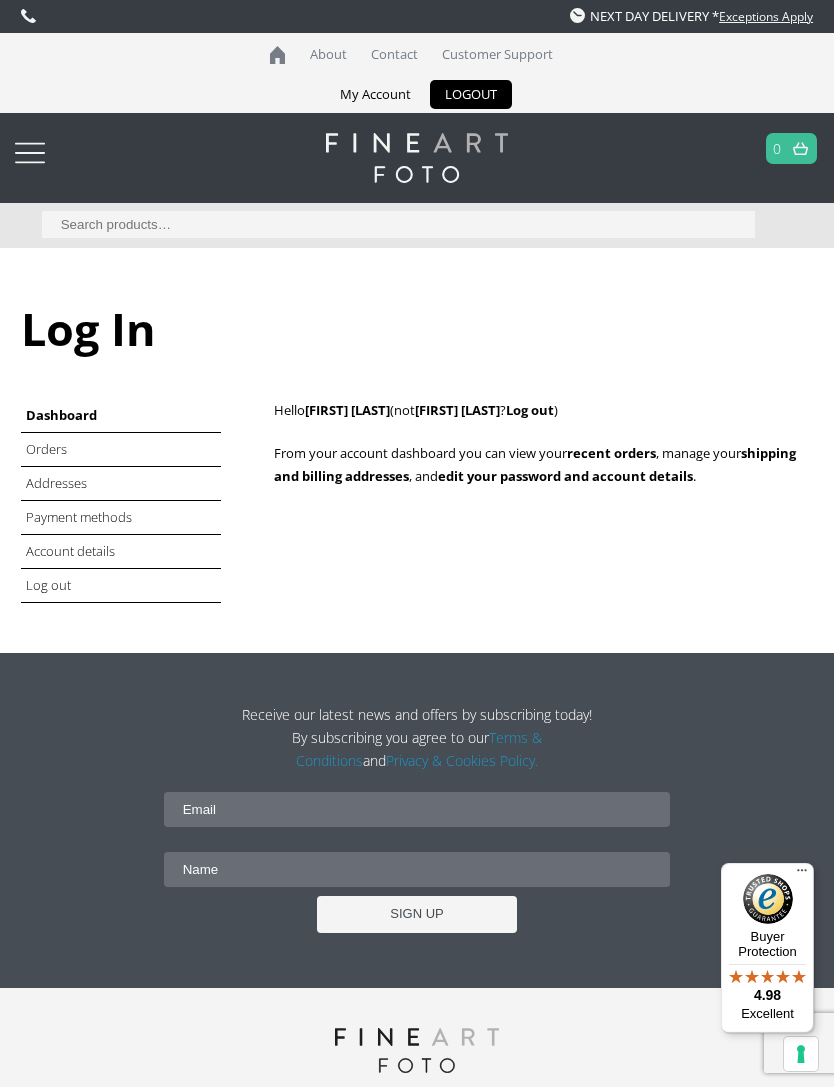 scroll, scrollTop: 0, scrollLeft: 0, axis: both 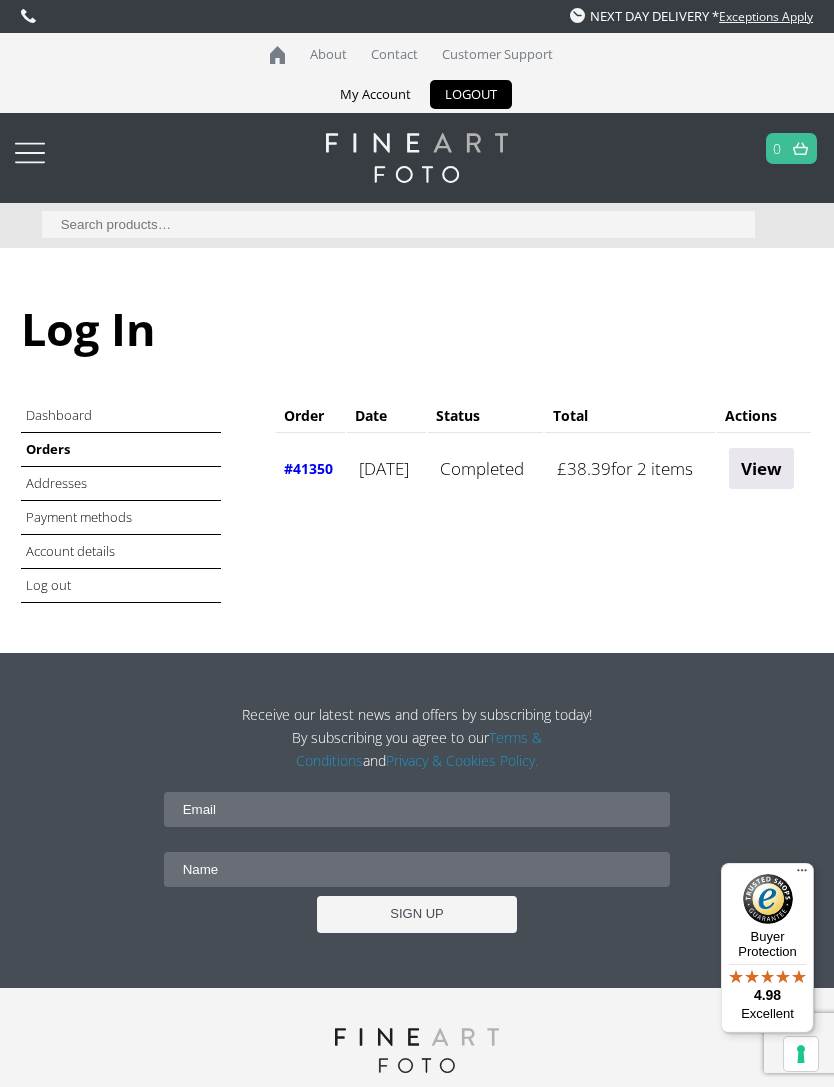 click on "Orders" at bounding box center [121, 450] 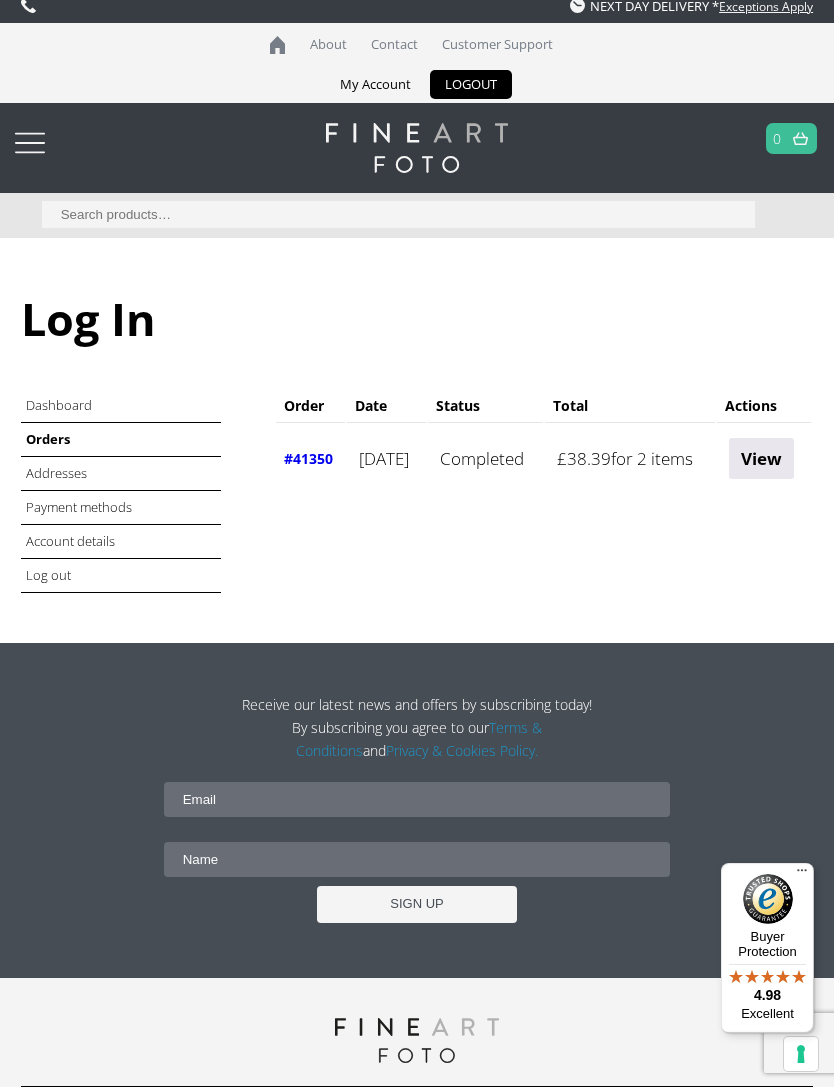 scroll, scrollTop: 0, scrollLeft: 0, axis: both 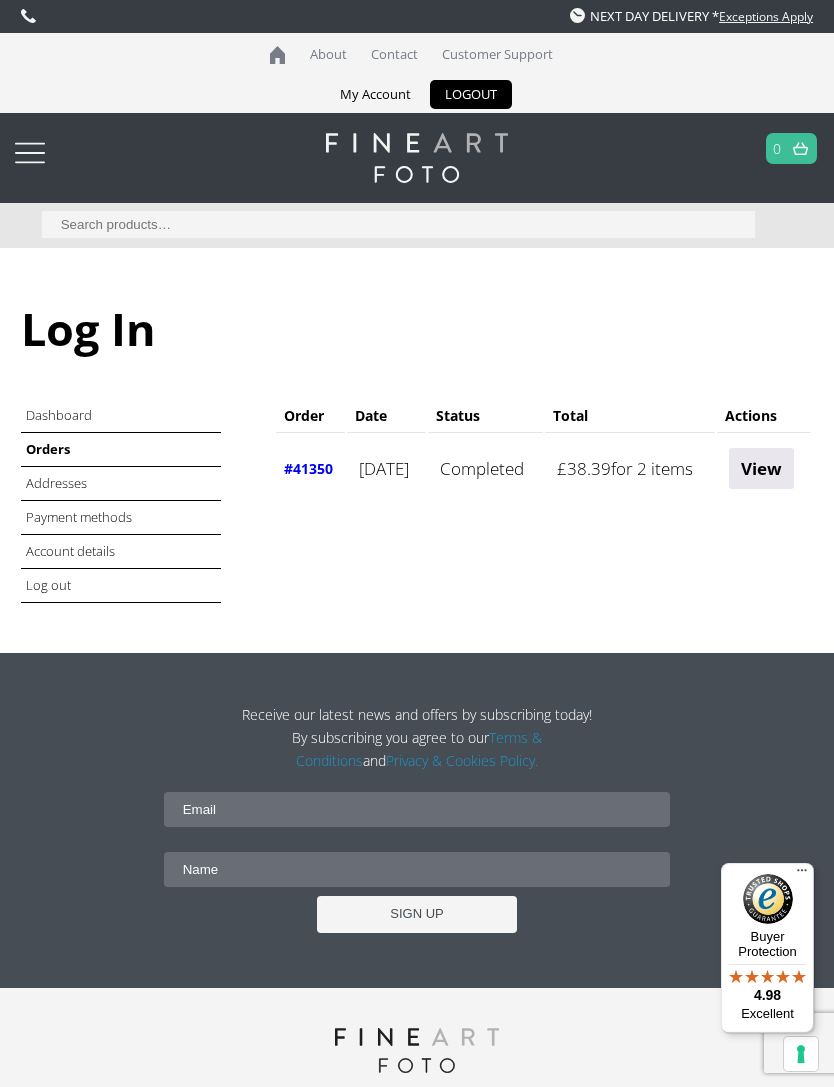 click on "View" at bounding box center (761, 468) 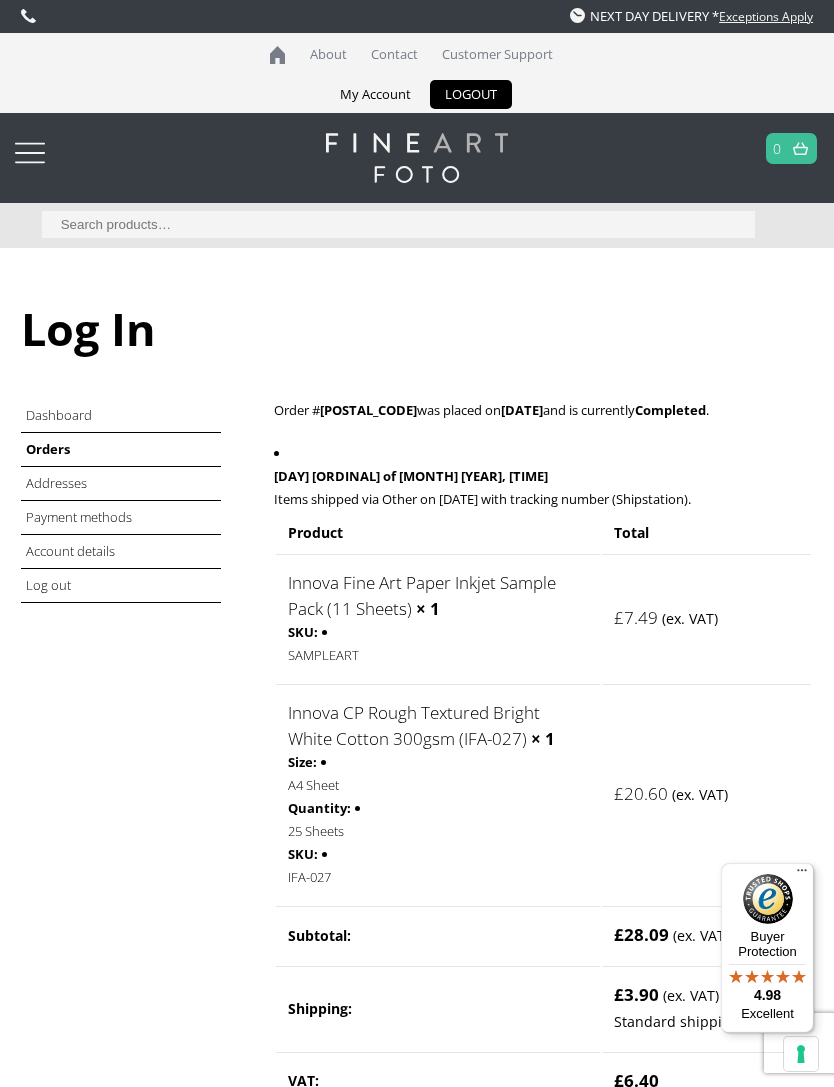 scroll, scrollTop: 0, scrollLeft: 0, axis: both 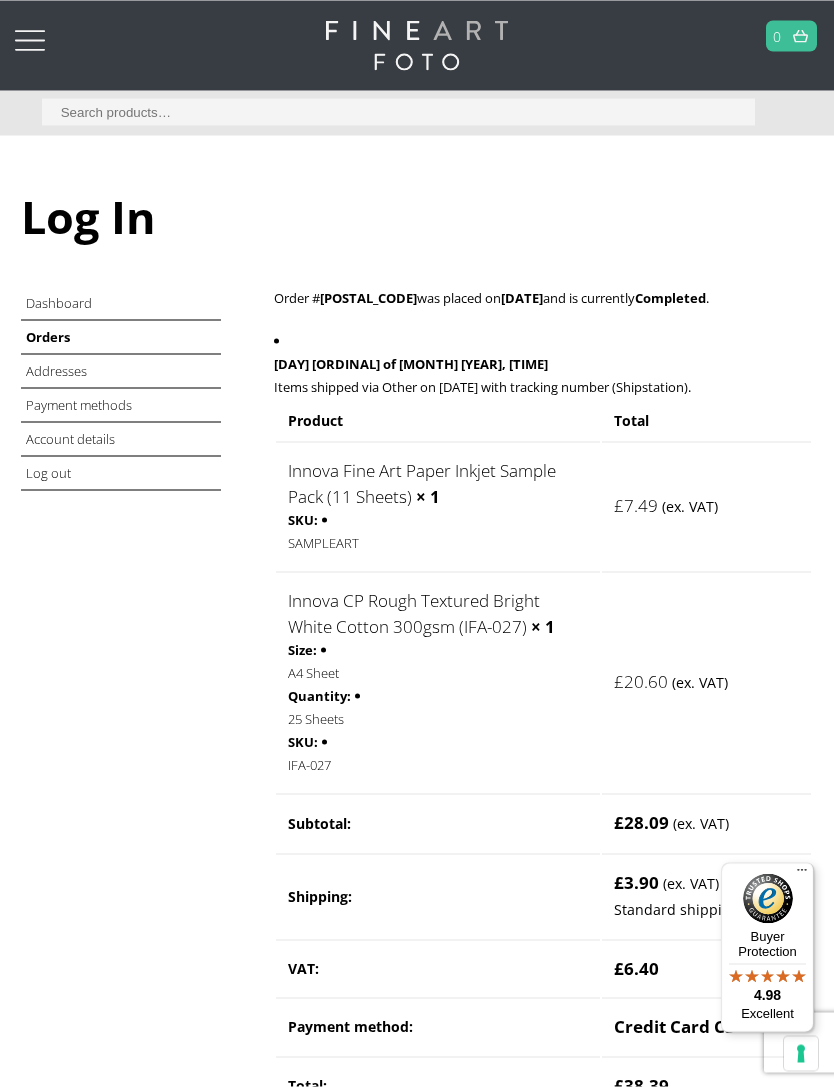 click on "Innova CP Rough Textured Bright White Cotton 300gsm (IFA-027)" at bounding box center [414, 613] 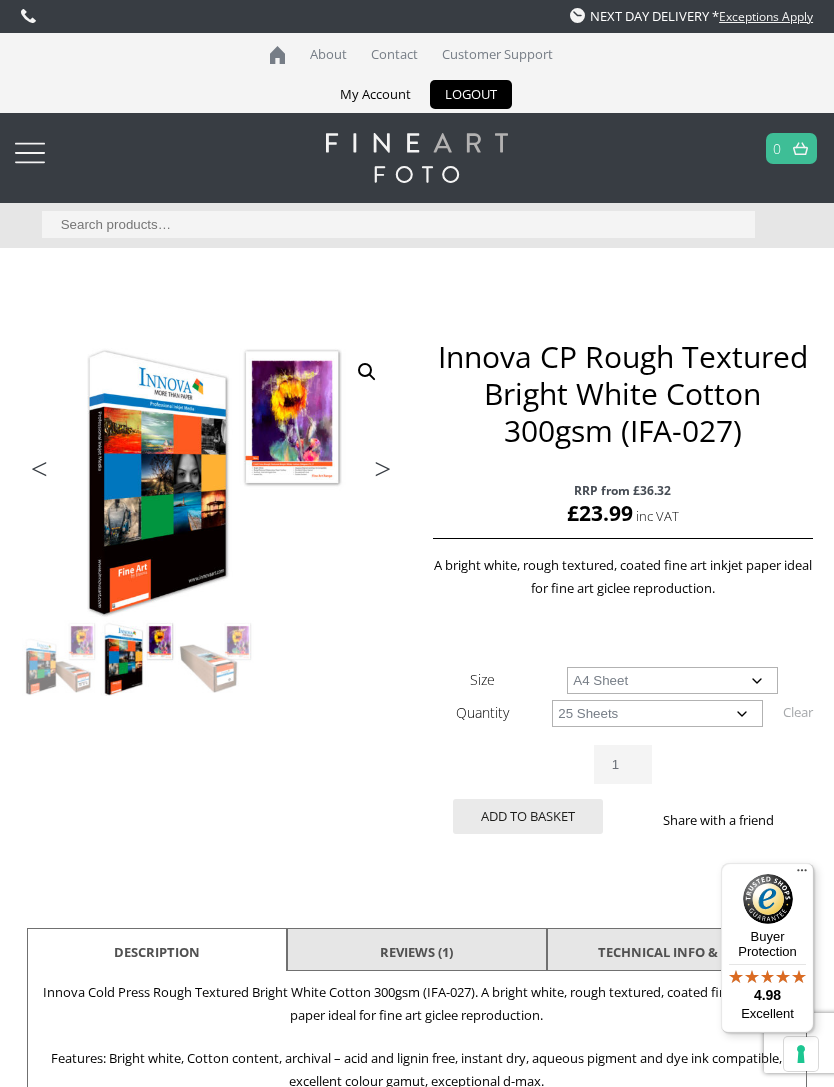 scroll, scrollTop: 0, scrollLeft: 0, axis: both 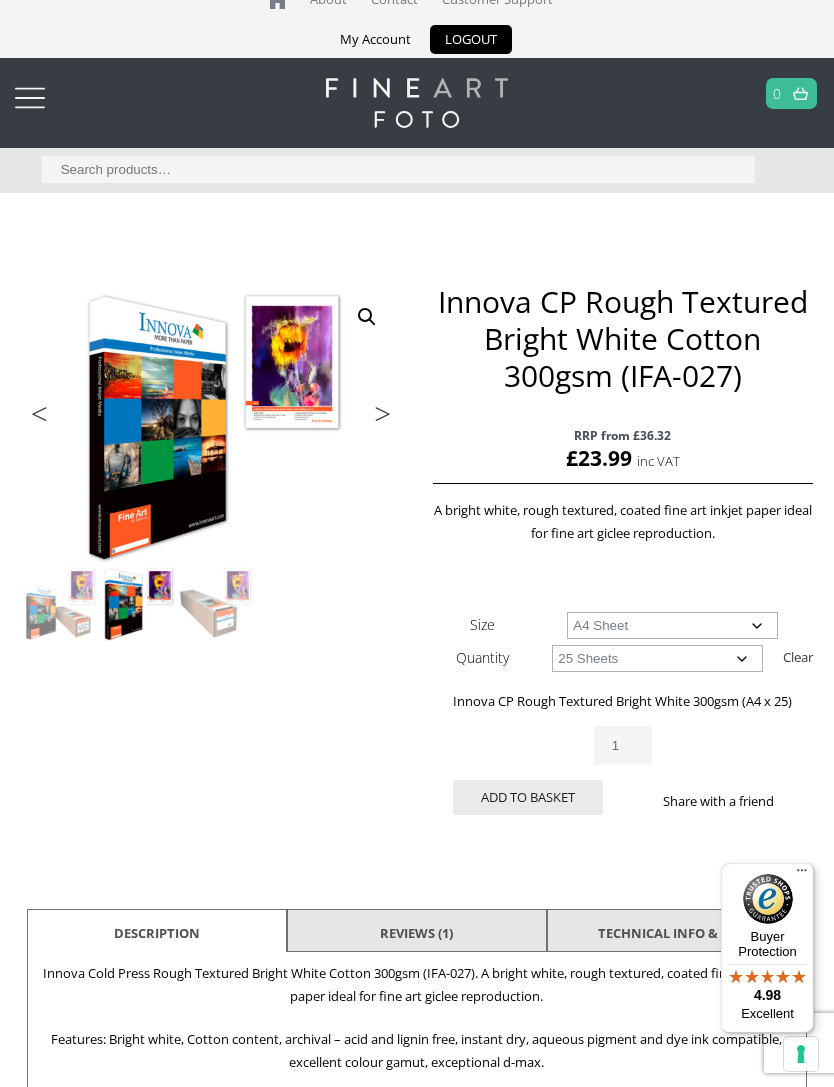 click on "Choose an option 25 Sheets" 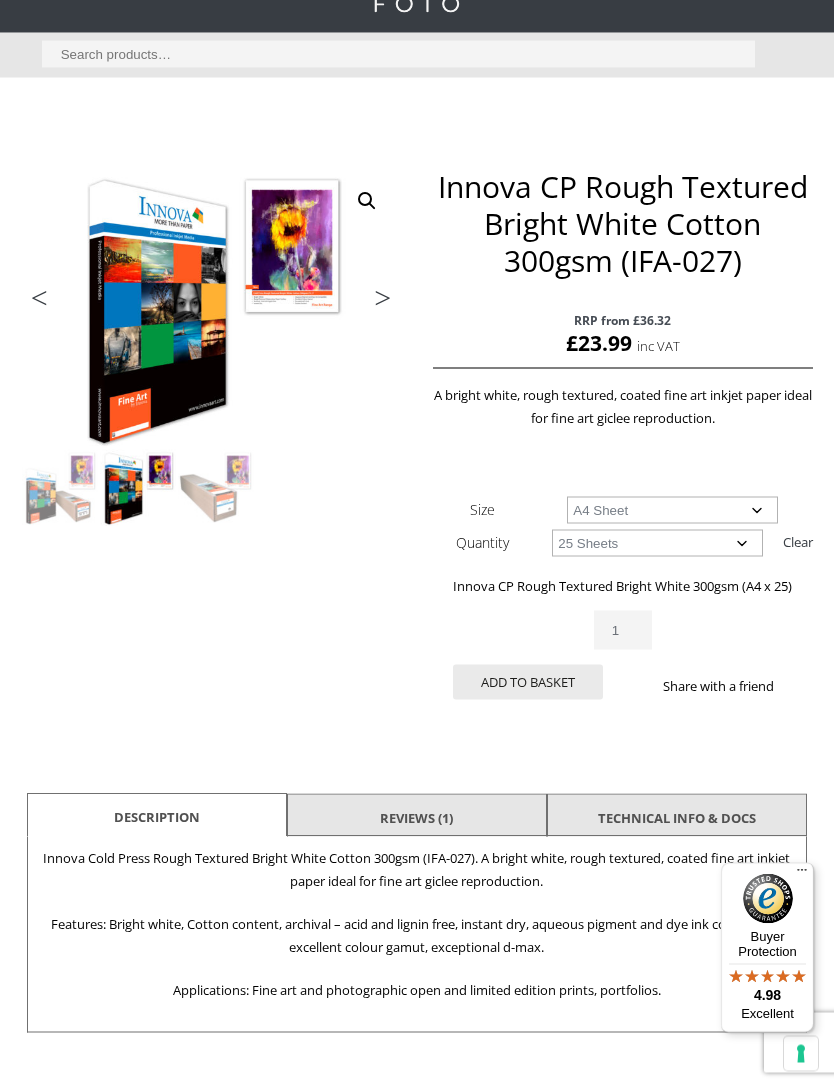 click on "Choose an option A4 Sheet A3 Sheet A3+ Sheet A2 Sheet" 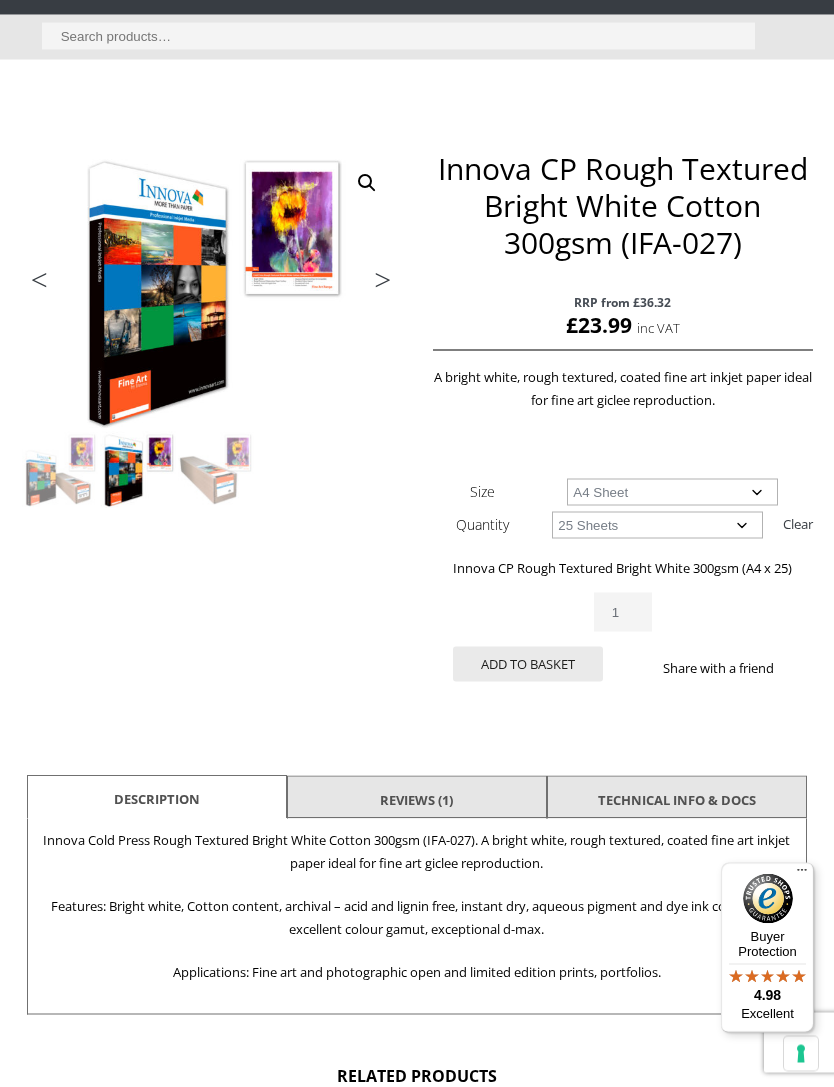 scroll, scrollTop: 189, scrollLeft: 0, axis: vertical 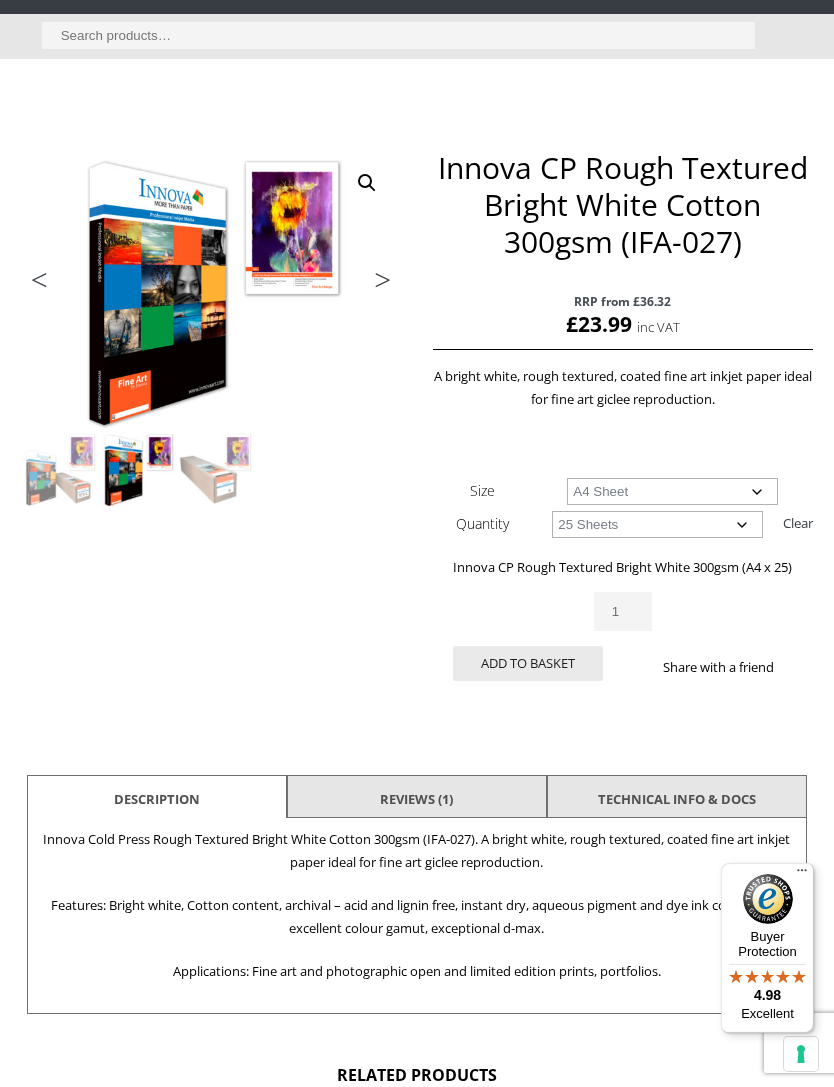 click on "1" 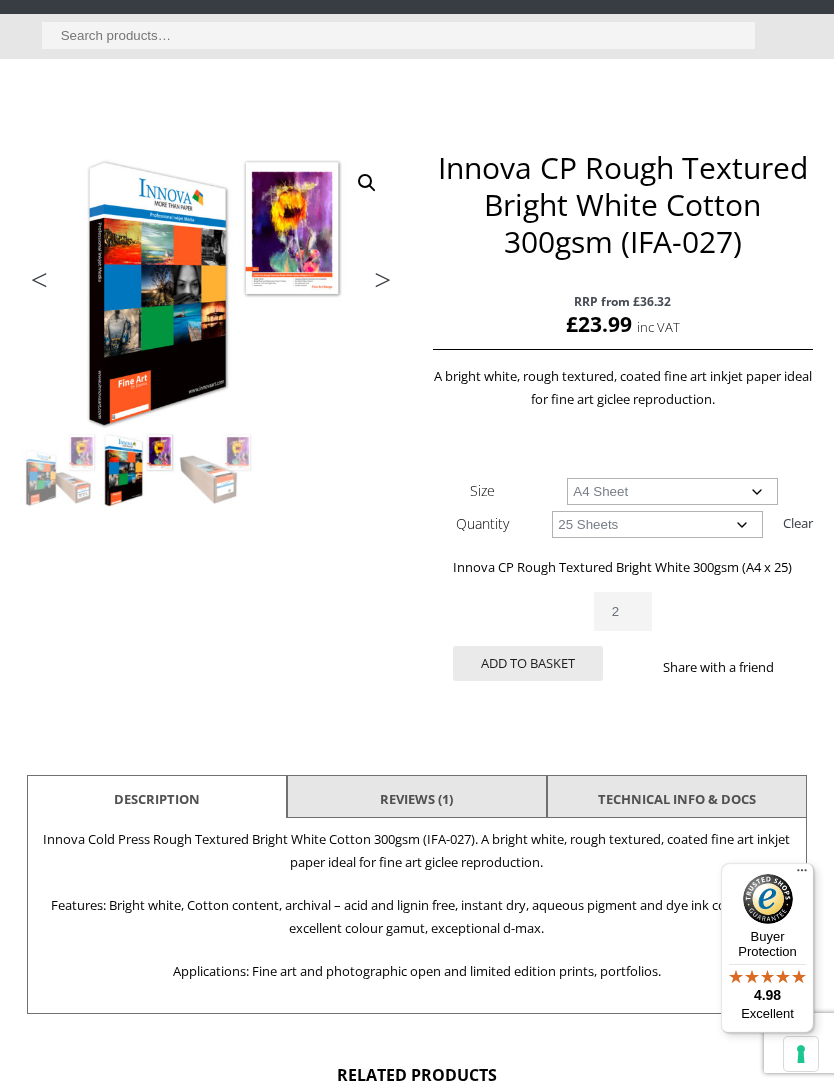 type on "2" 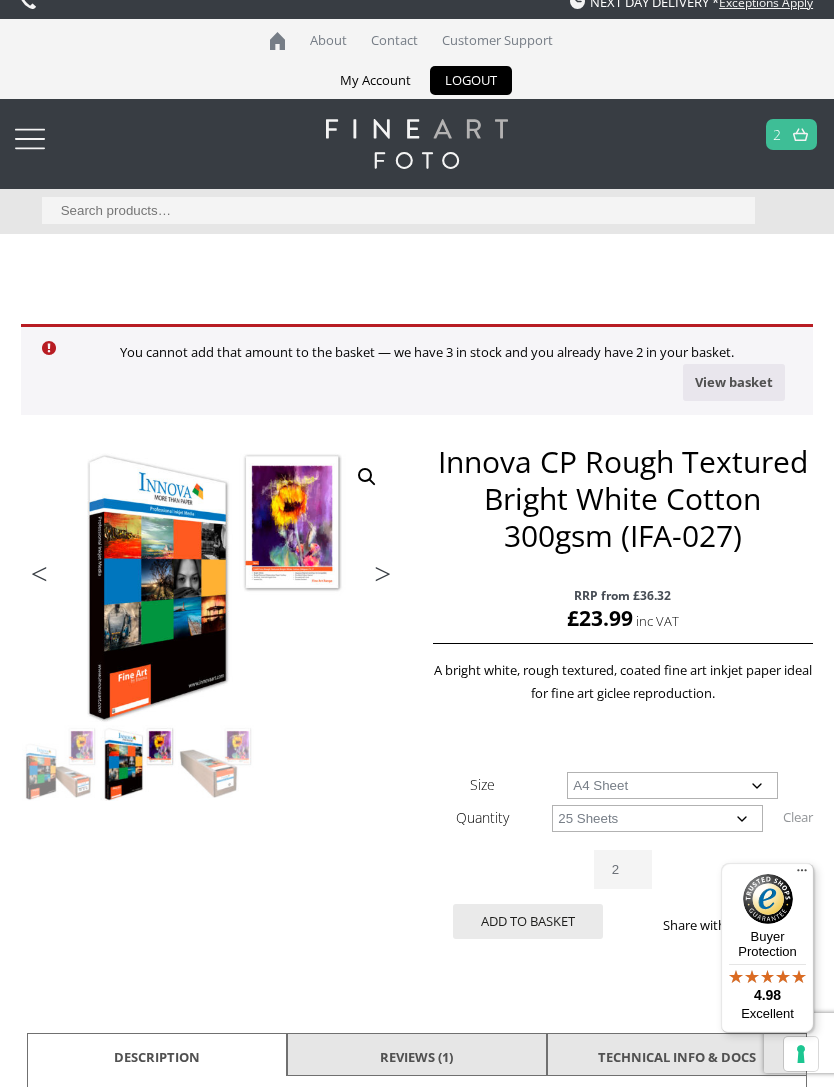 scroll, scrollTop: 0, scrollLeft: 0, axis: both 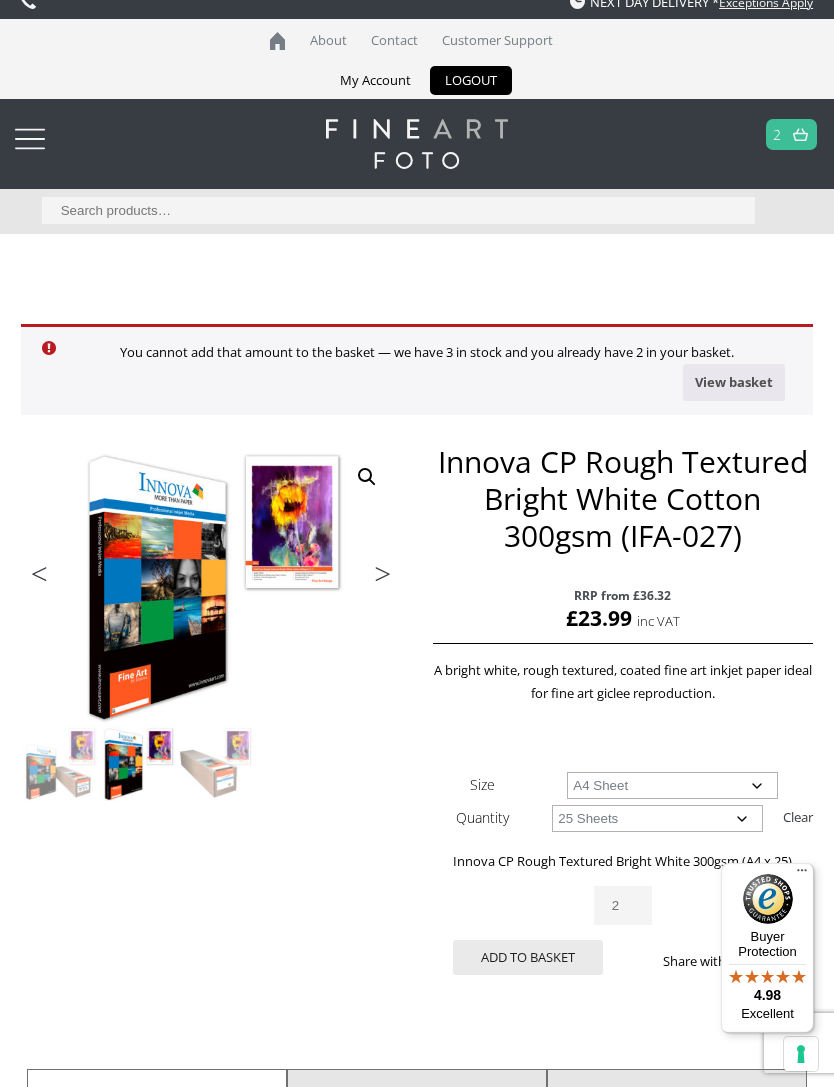 click at bounding box center [800, 134] 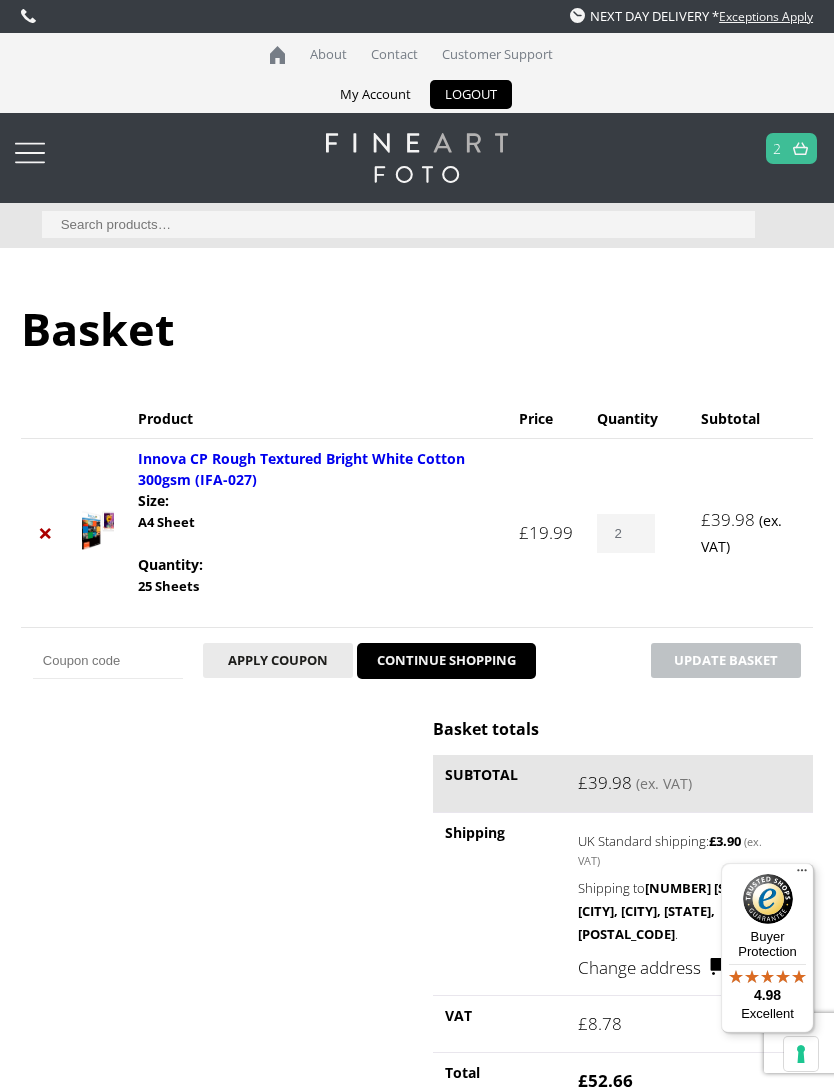 scroll, scrollTop: 0, scrollLeft: 0, axis: both 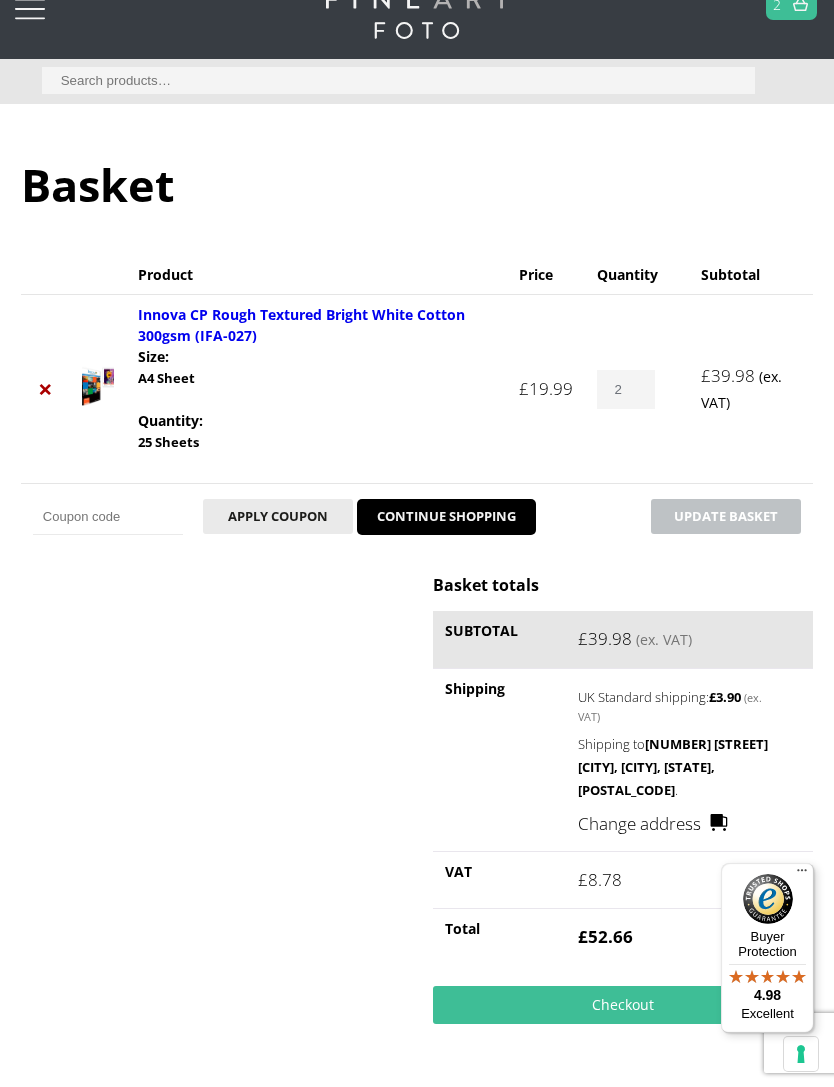 click on "Apply coupon" at bounding box center [278, 516] 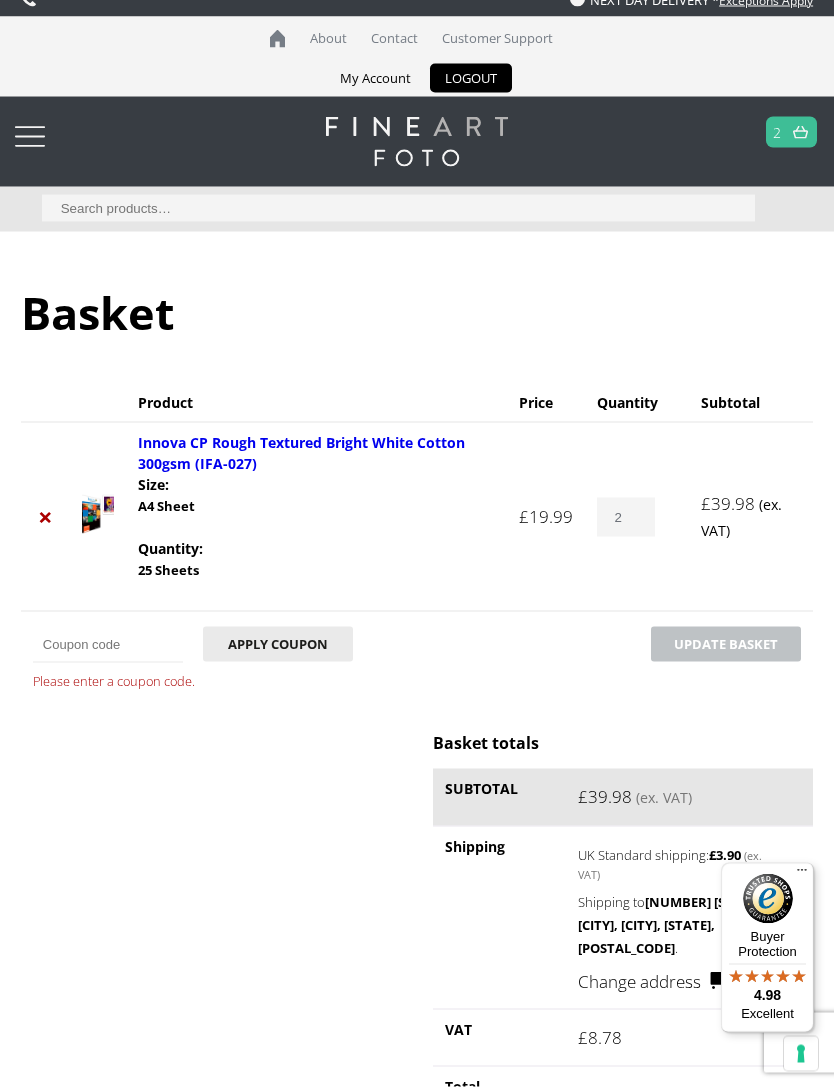 scroll, scrollTop: 0, scrollLeft: 0, axis: both 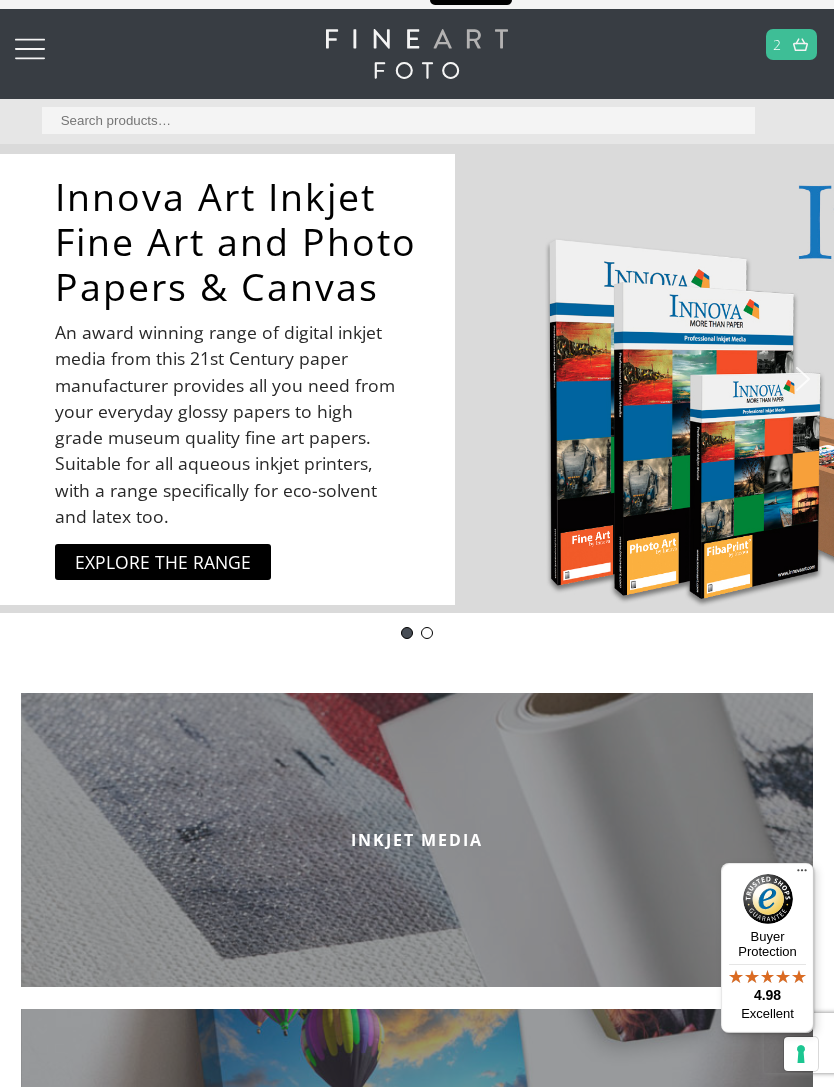 click at bounding box center (800, 44) 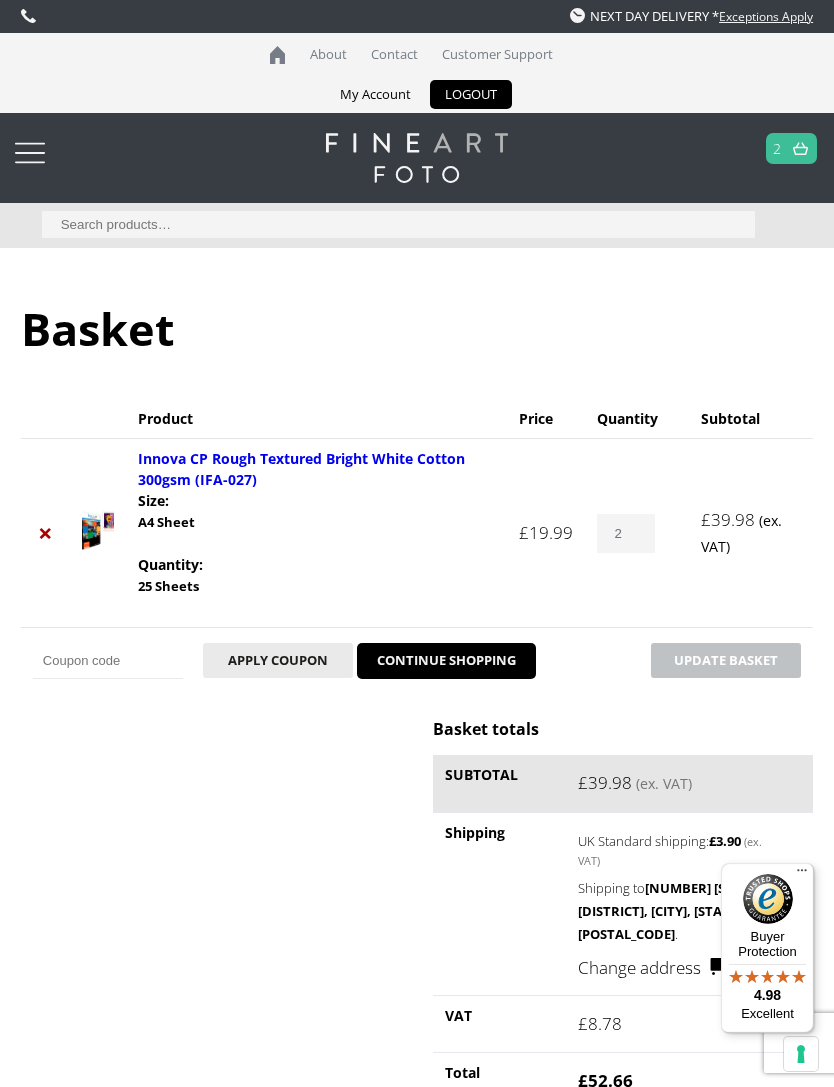 scroll, scrollTop: 0, scrollLeft: 0, axis: both 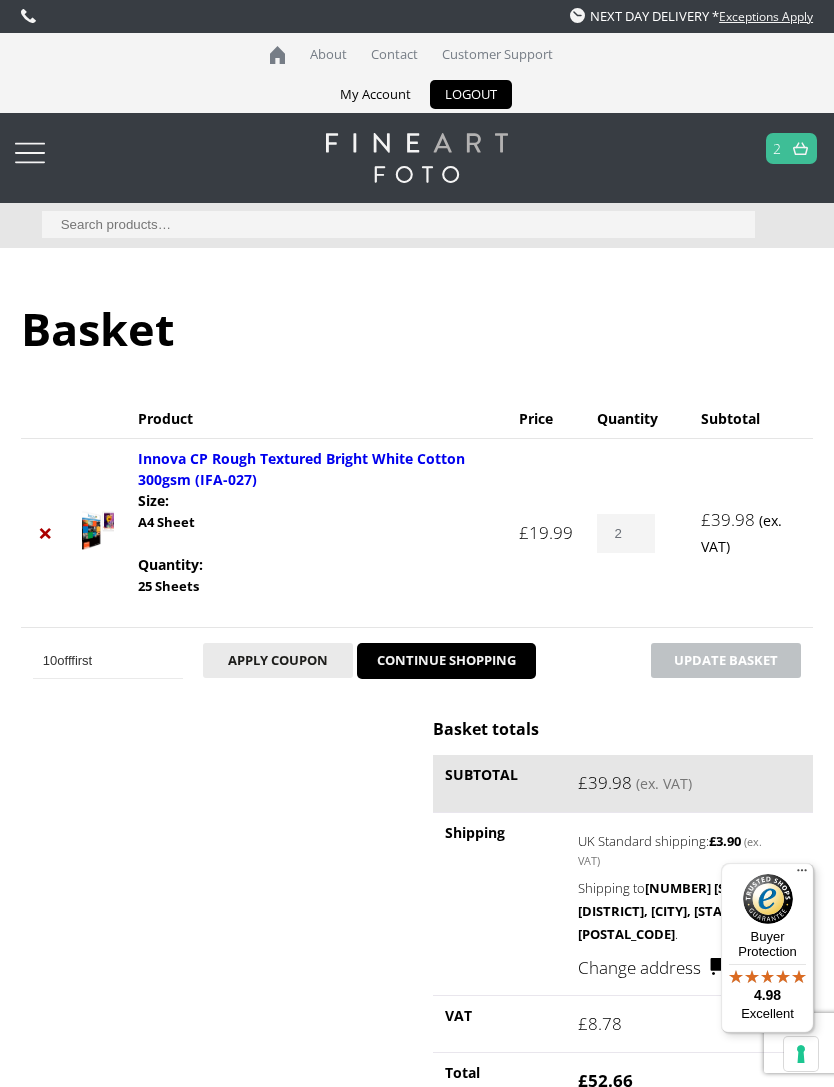type on "10offfirst" 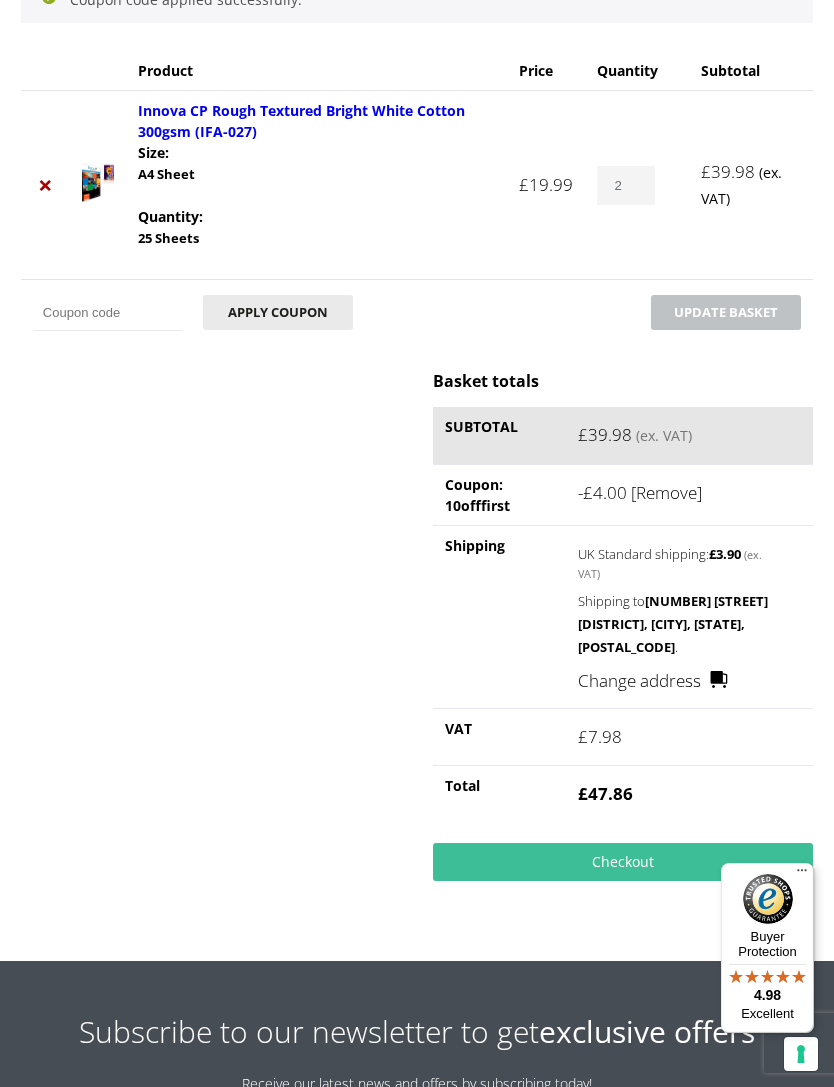 scroll, scrollTop: 477, scrollLeft: 0, axis: vertical 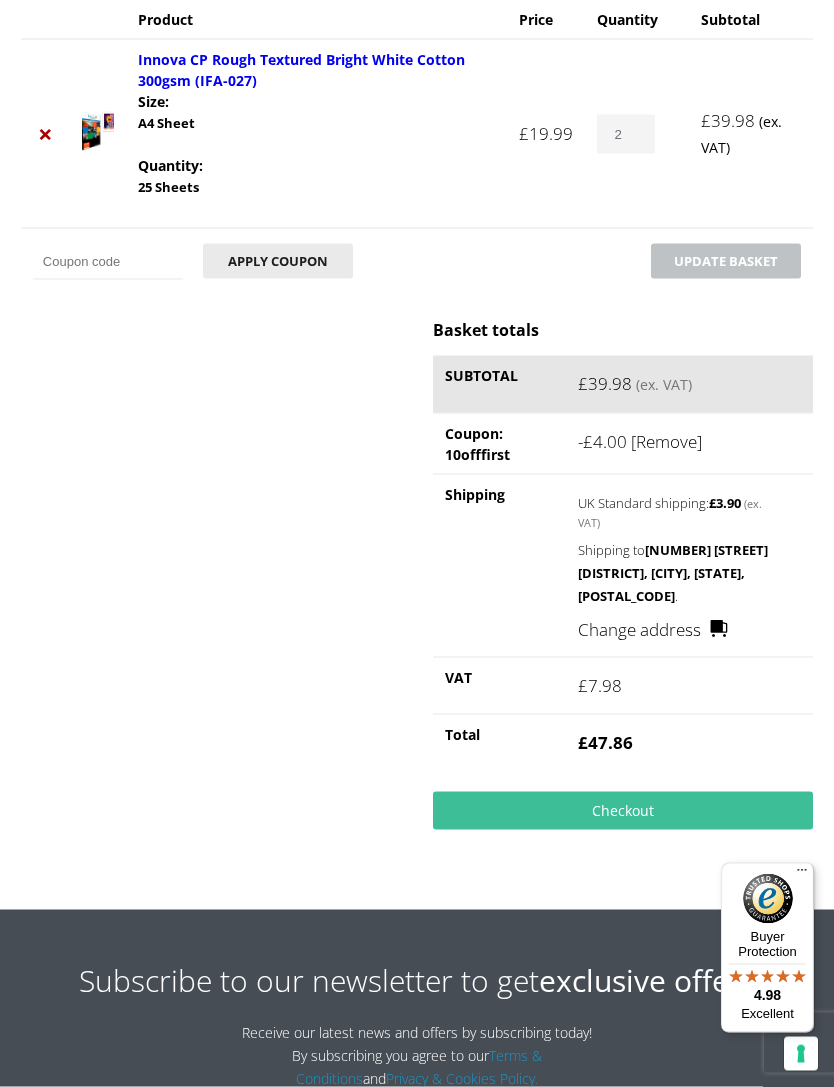 click on "Checkout" at bounding box center [623, 811] 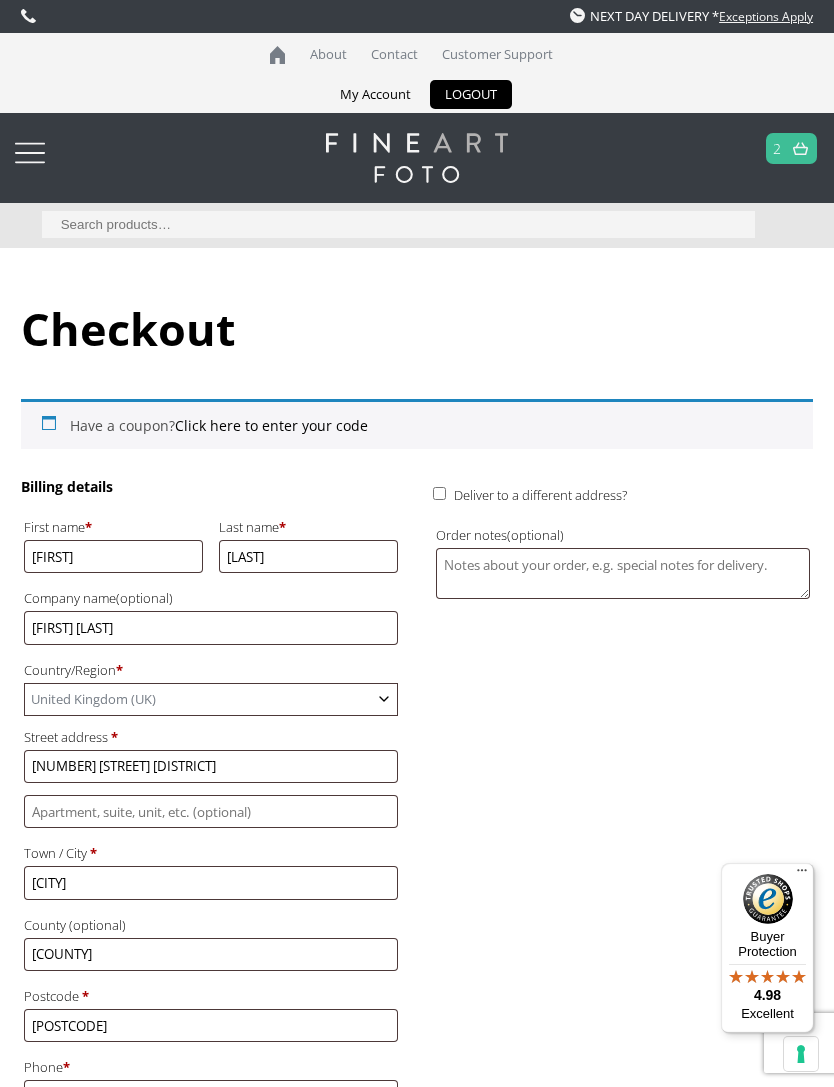 scroll, scrollTop: 0, scrollLeft: 0, axis: both 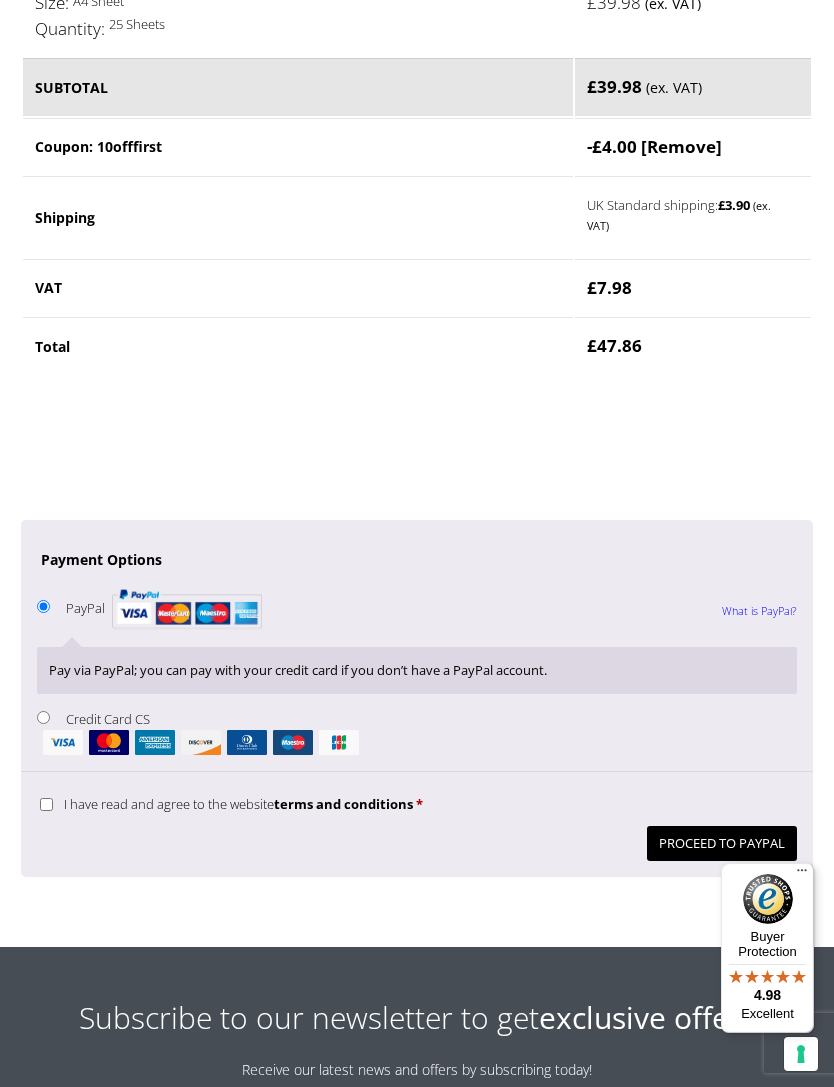 click on "Credit Card CS" at bounding box center (43, 717) 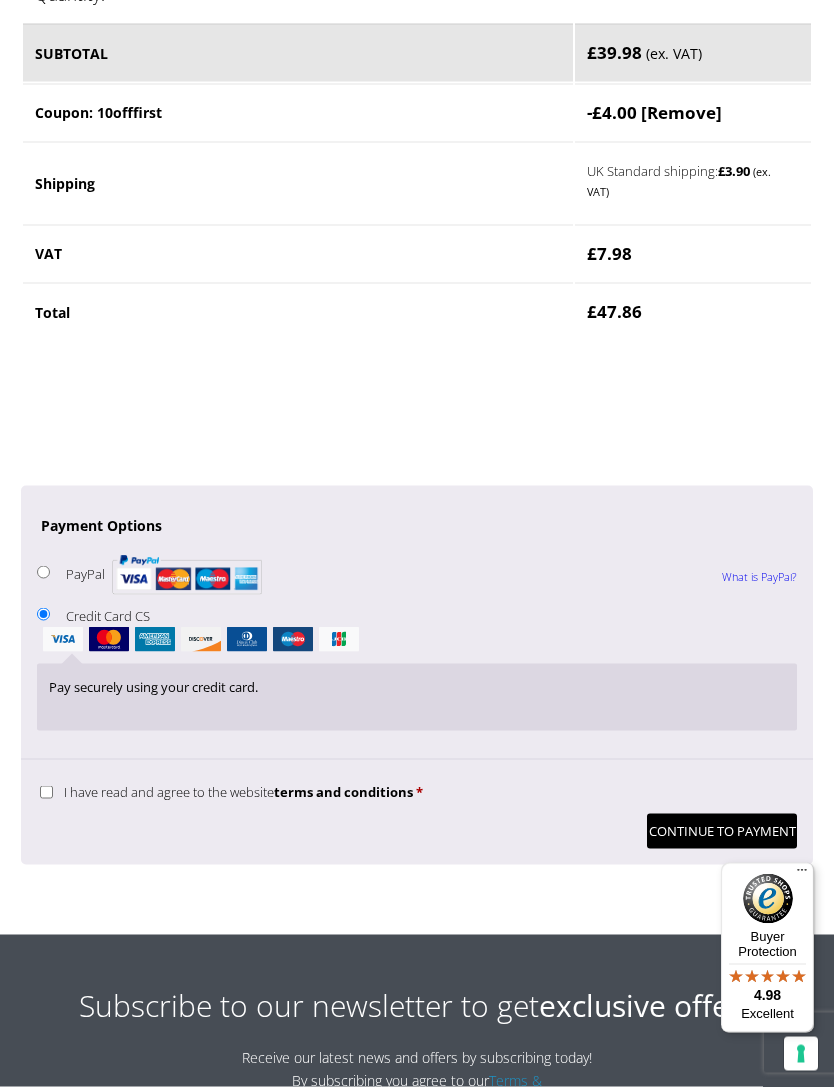 scroll, scrollTop: 1373, scrollLeft: 0, axis: vertical 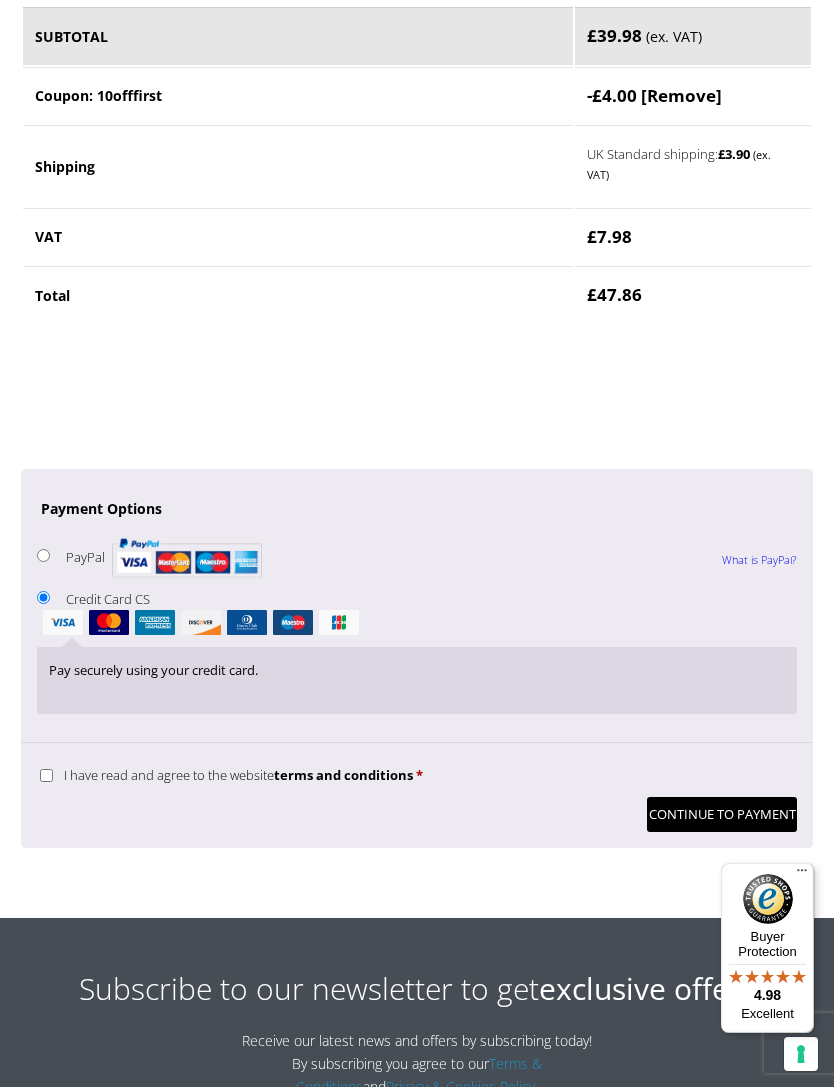 click on "Continue to Payment" at bounding box center (722, 814) 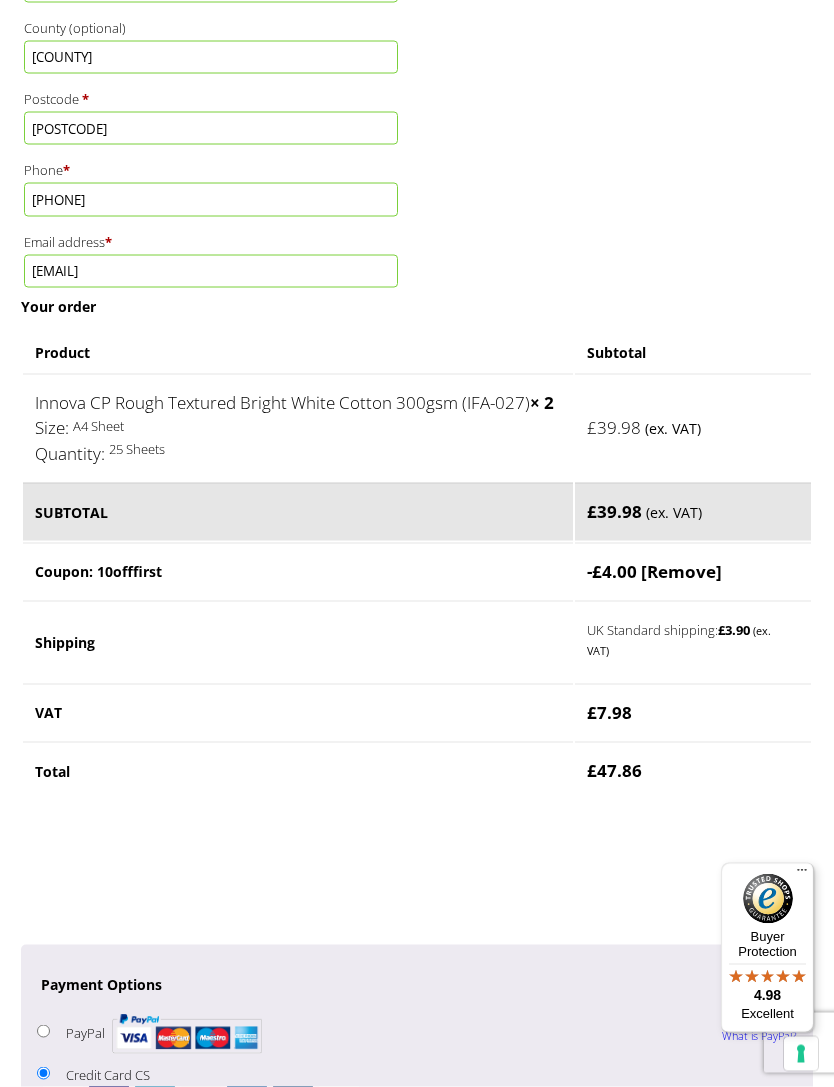 scroll, scrollTop: 980, scrollLeft: 0, axis: vertical 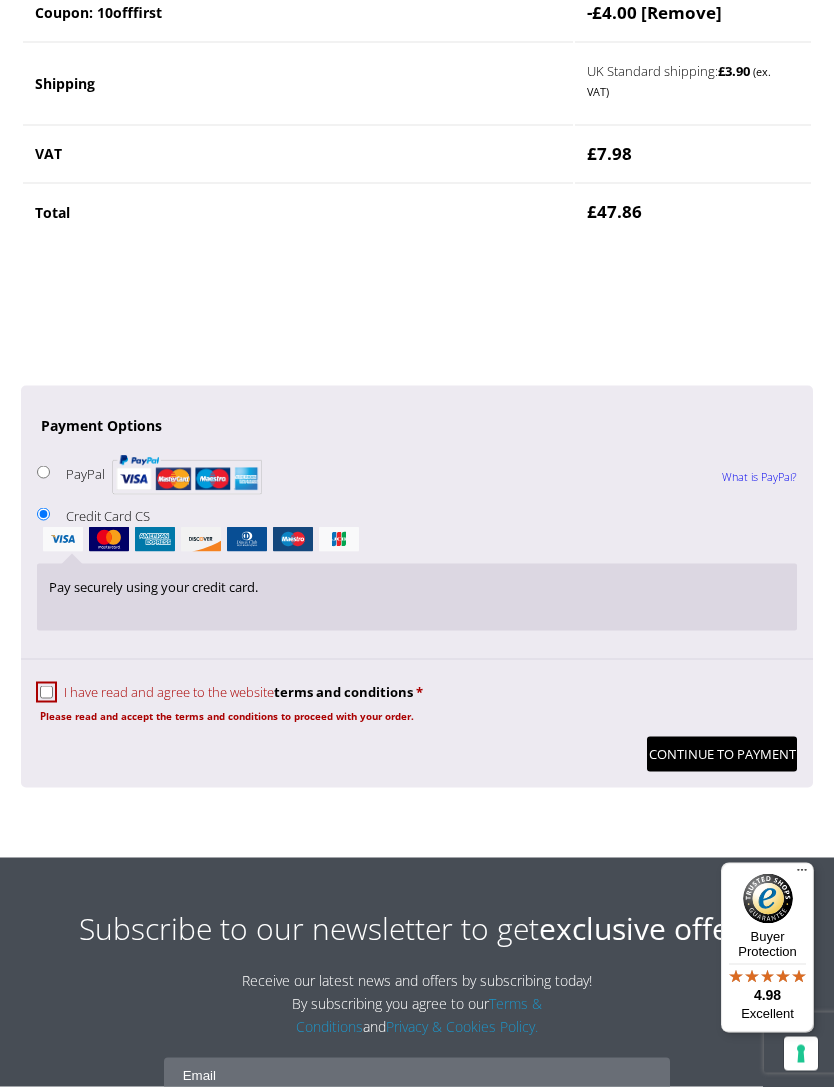 click on "I have read and agree to the website  terms and conditions   *" at bounding box center [46, 692] 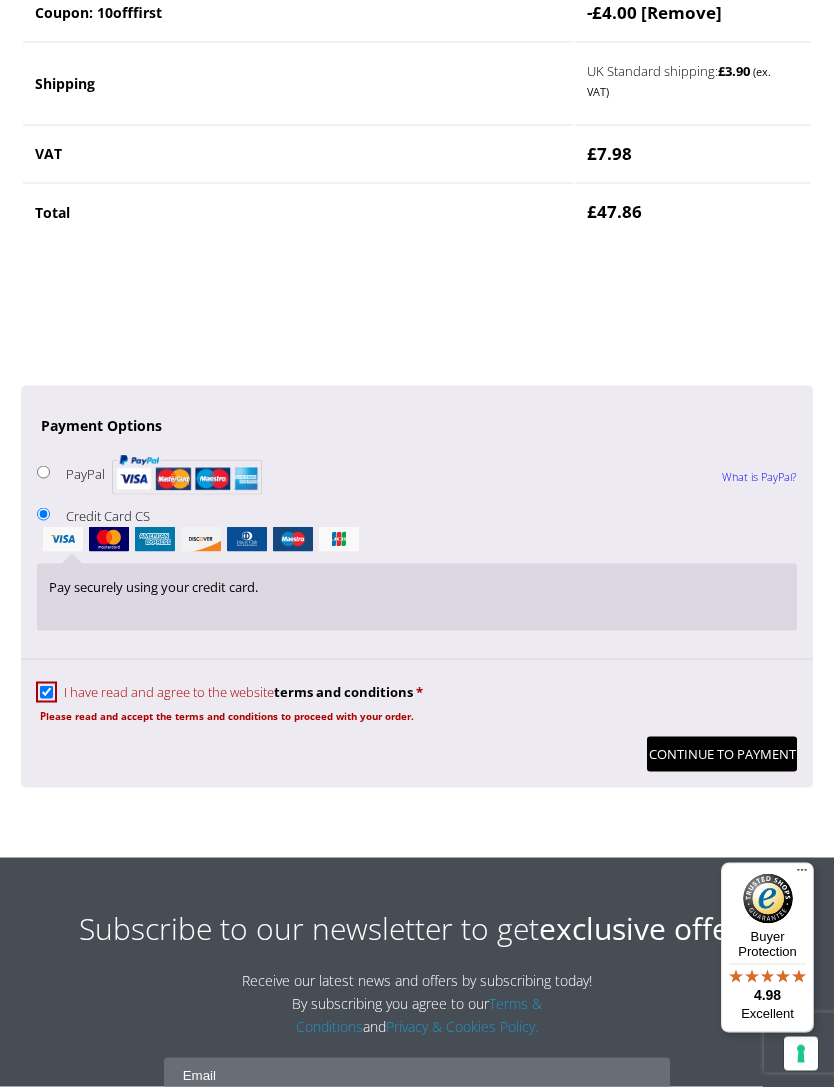 scroll, scrollTop: 1539, scrollLeft: 0, axis: vertical 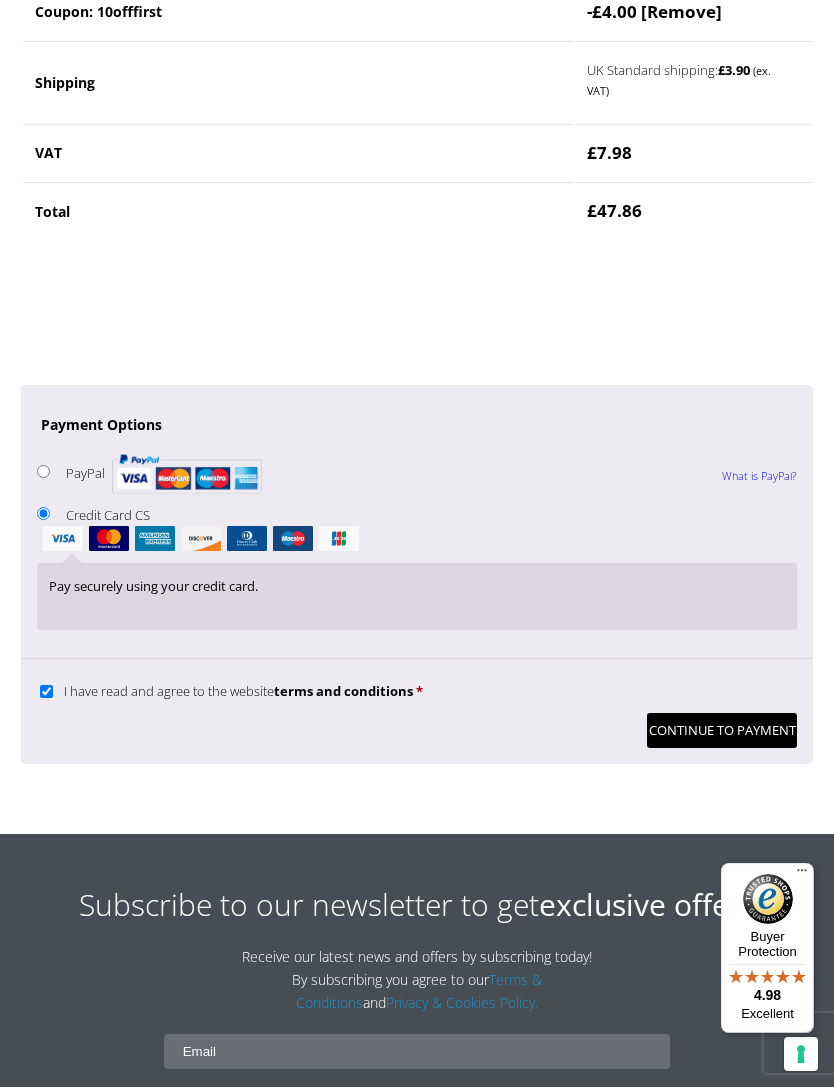 click on "Continue to Payment" at bounding box center [722, 730] 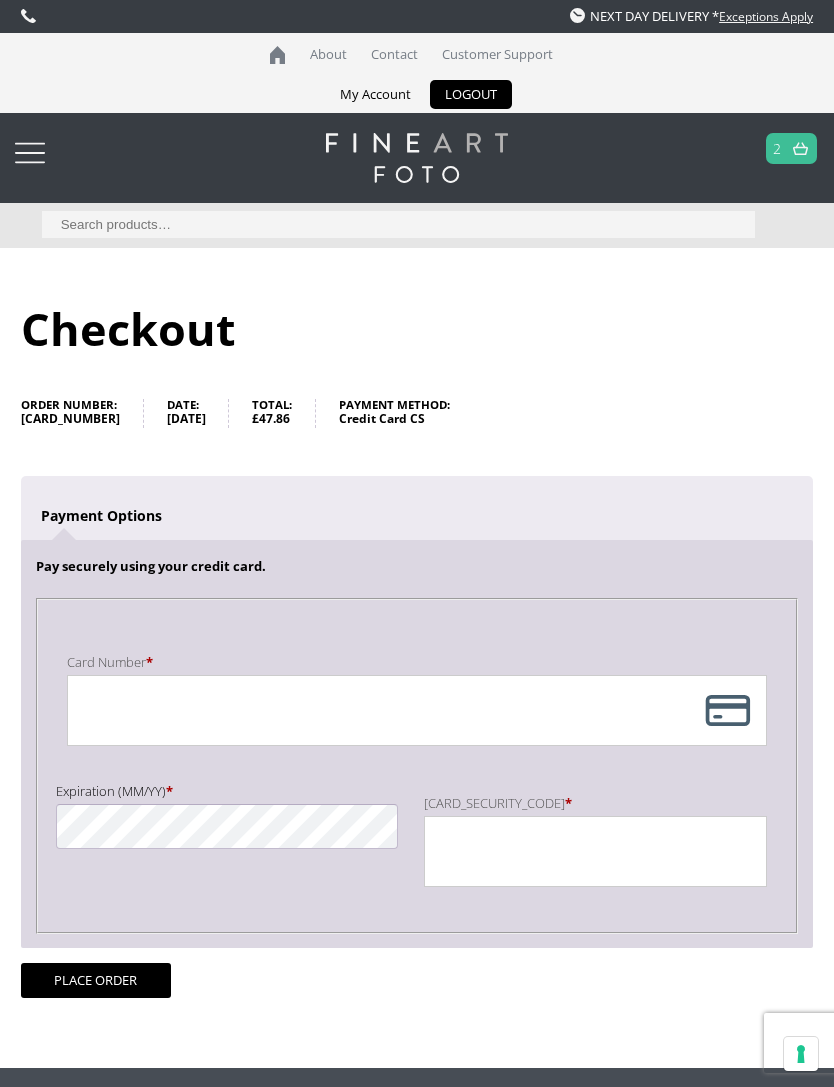scroll, scrollTop: 0, scrollLeft: 0, axis: both 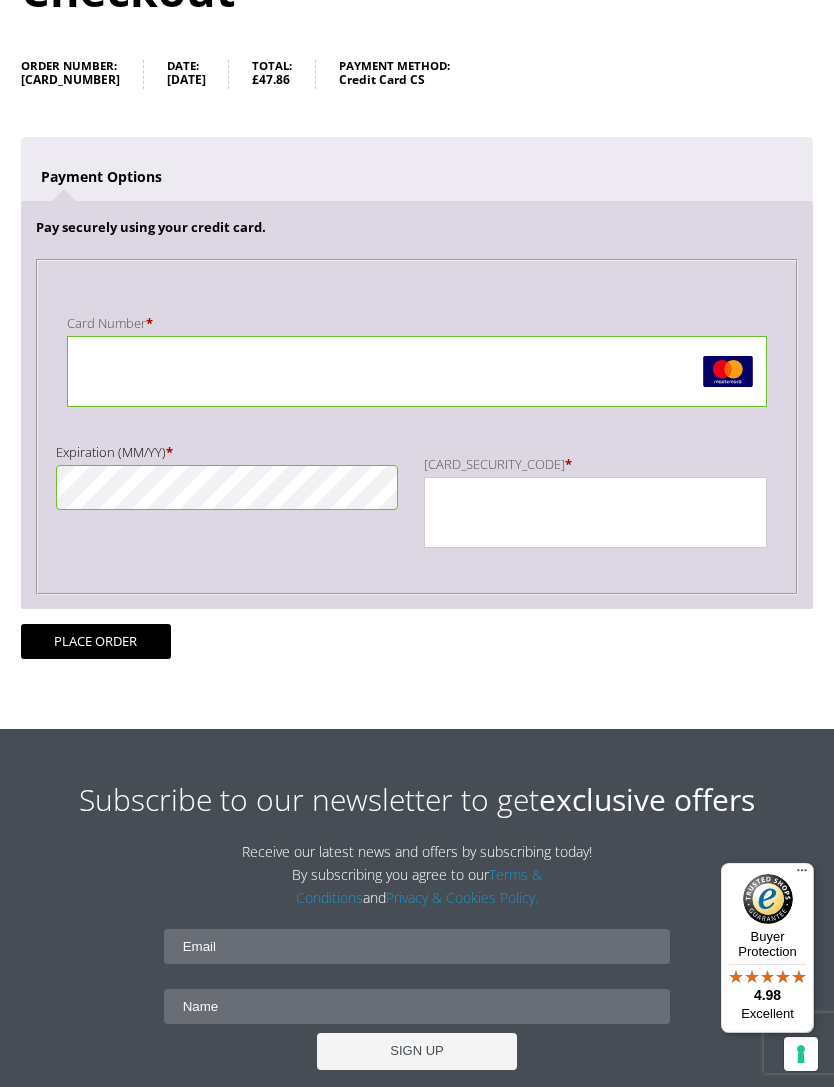 click on "Place order" at bounding box center (96, 641) 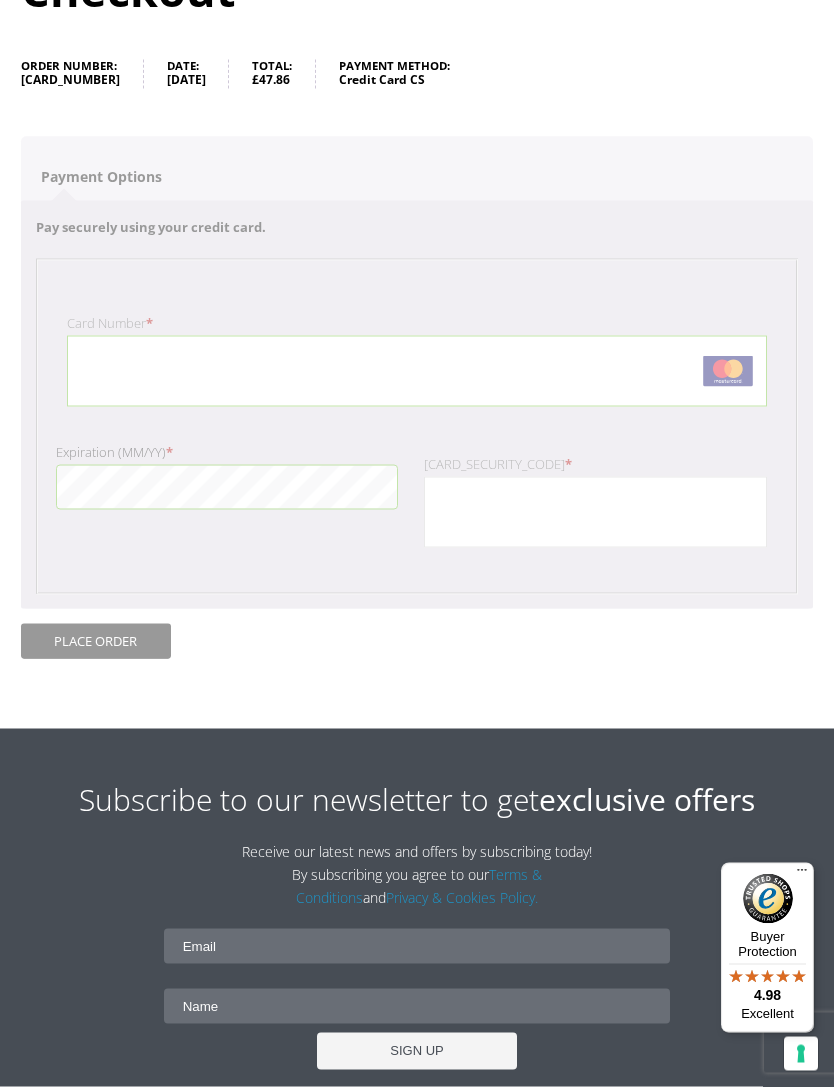 scroll, scrollTop: 340, scrollLeft: 0, axis: vertical 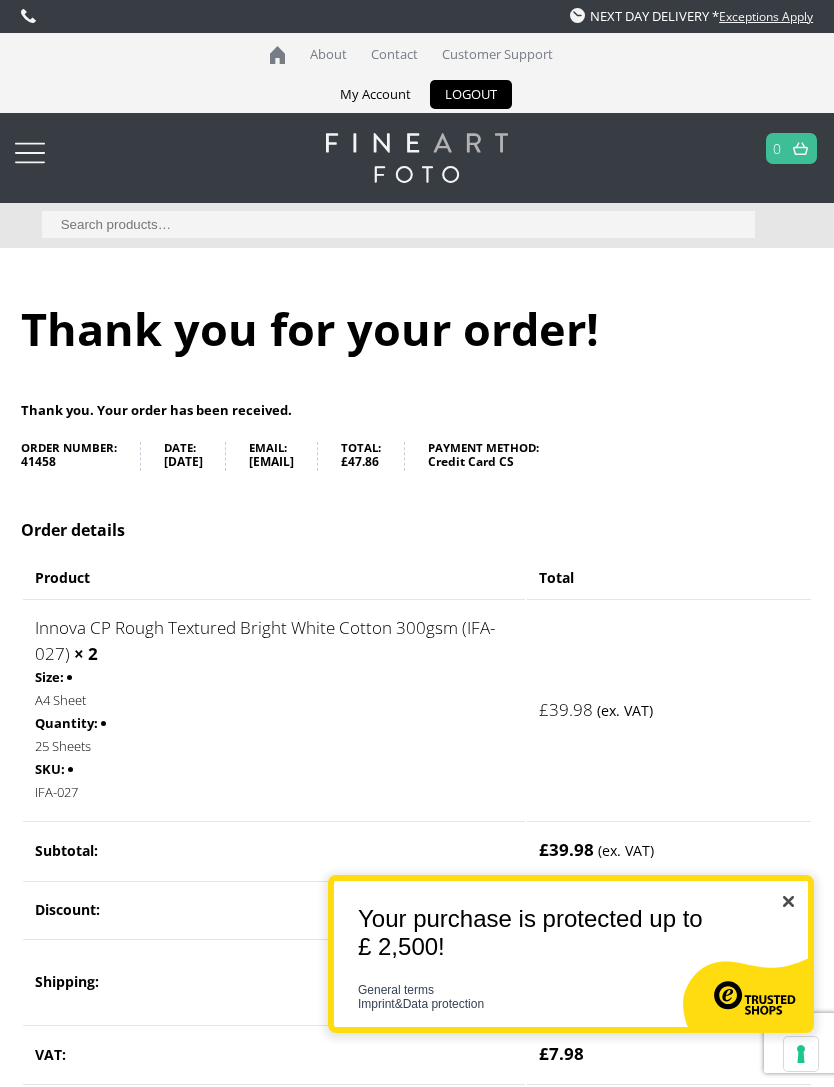 click at bounding box center [788, 901] 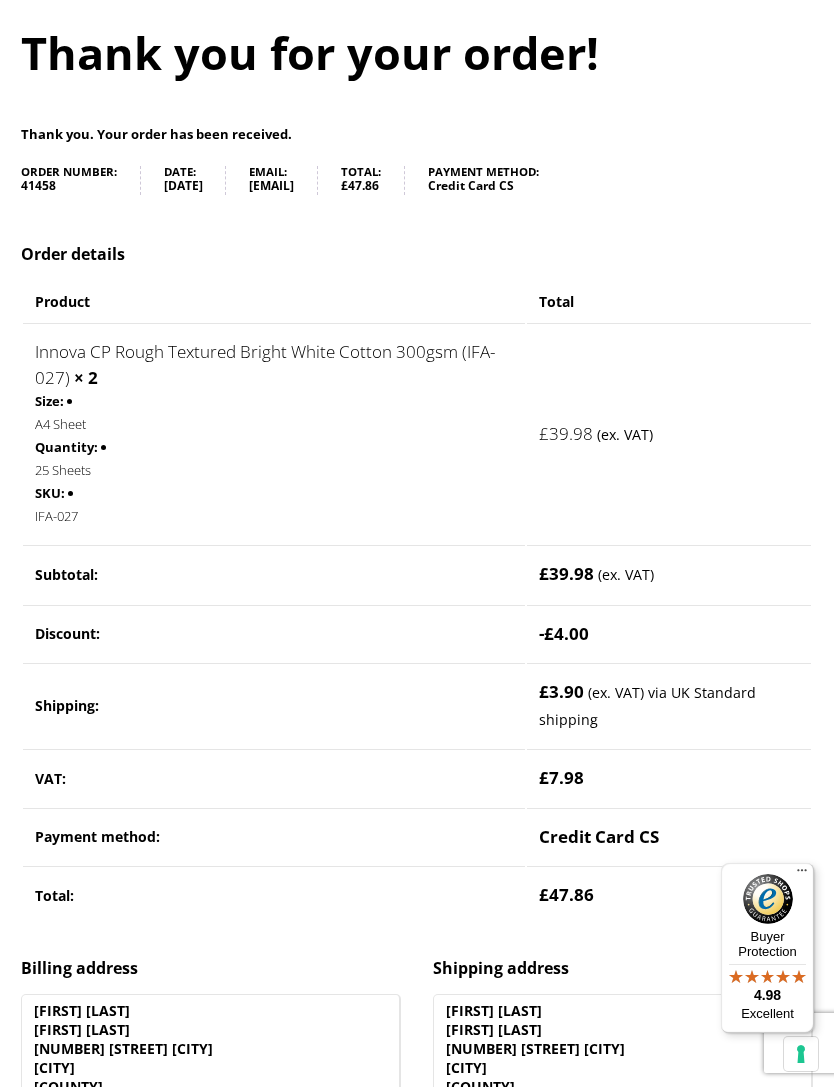 scroll, scrollTop: 272, scrollLeft: 0, axis: vertical 